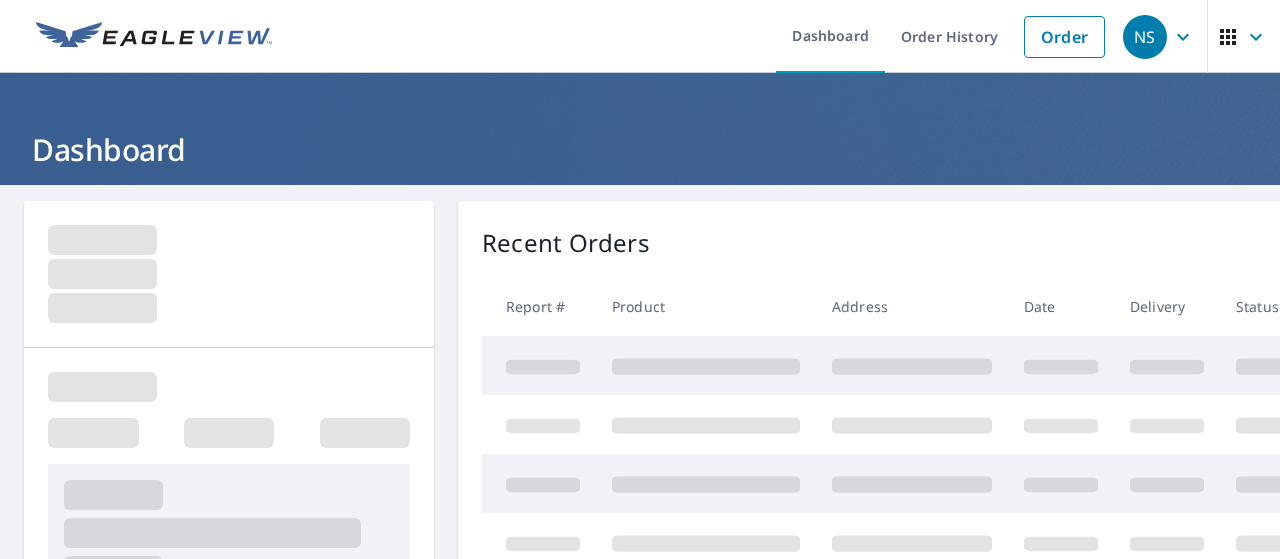 scroll, scrollTop: 0, scrollLeft: 0, axis: both 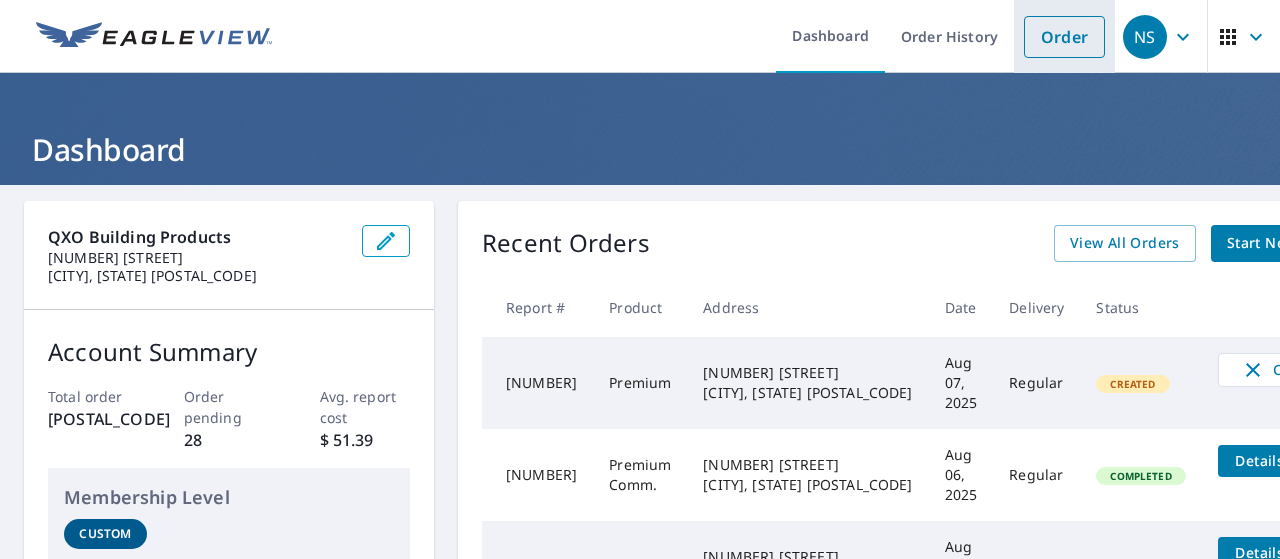 click on "Order" at bounding box center [1064, 37] 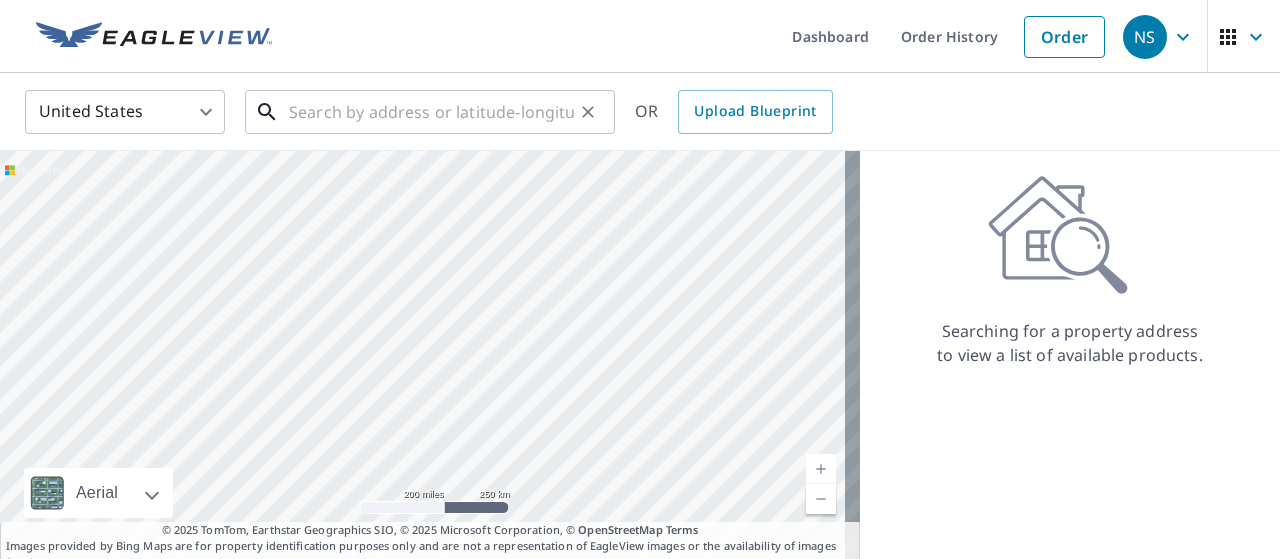 click at bounding box center [431, 112] 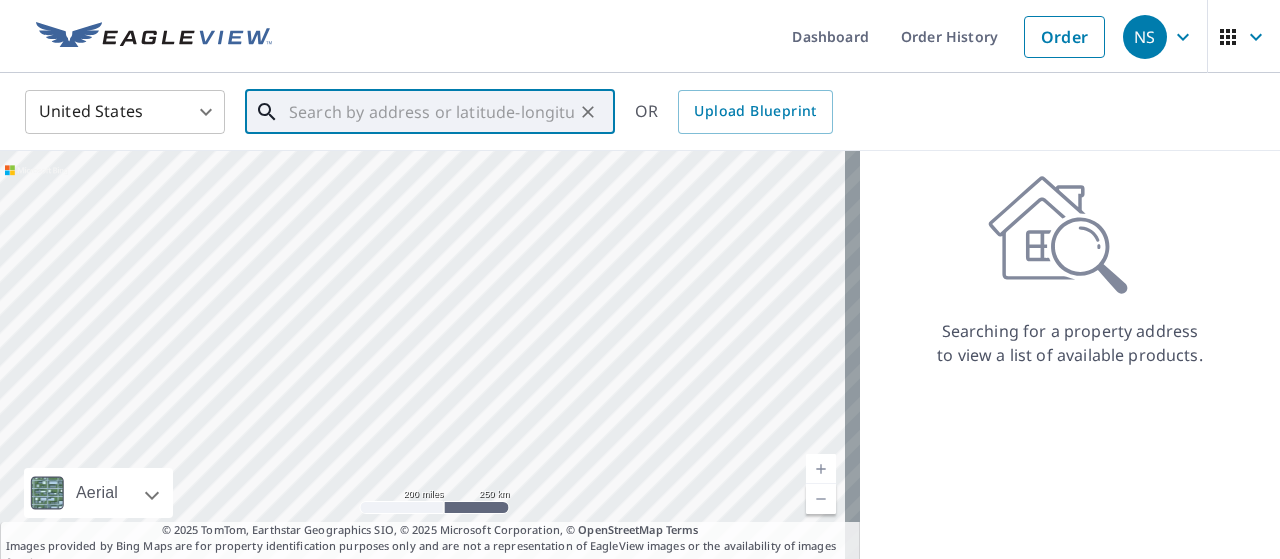 paste on "[NUMBER] [STREET]  [CITY], [STATE] [POSTAL_CODE]" 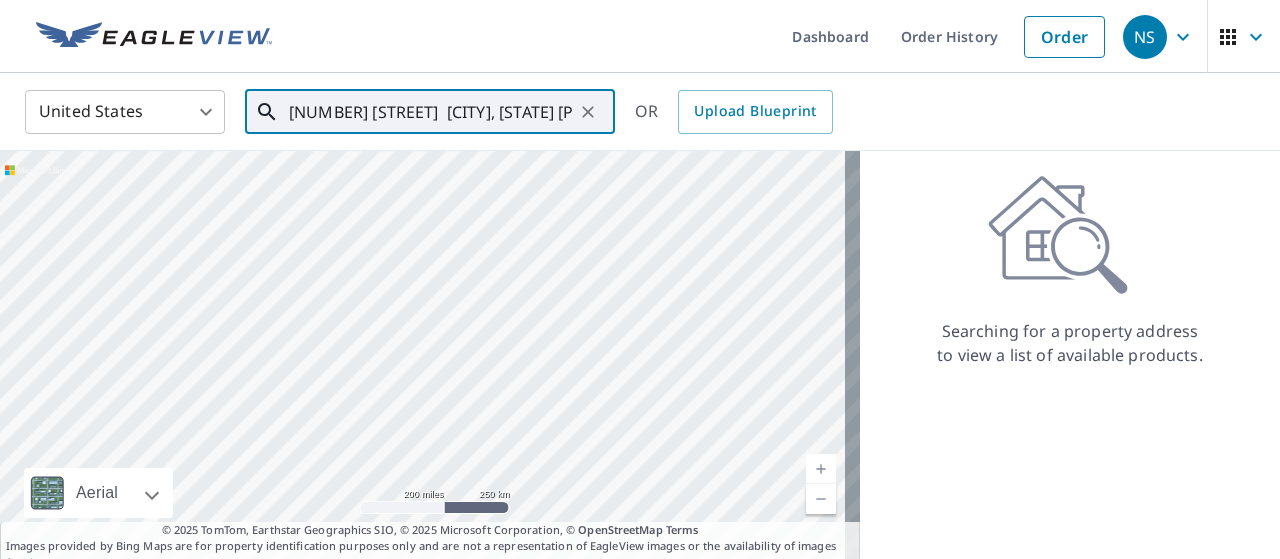 scroll, scrollTop: 0, scrollLeft: 66, axis: horizontal 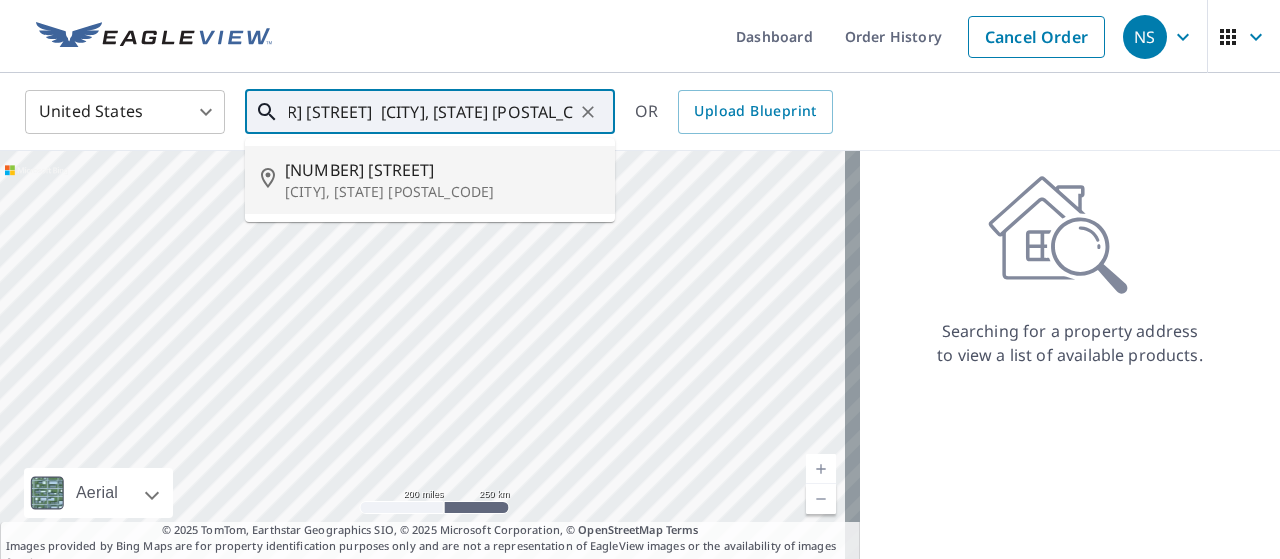 click on "[NUMBER] [STREET]" at bounding box center (442, 170) 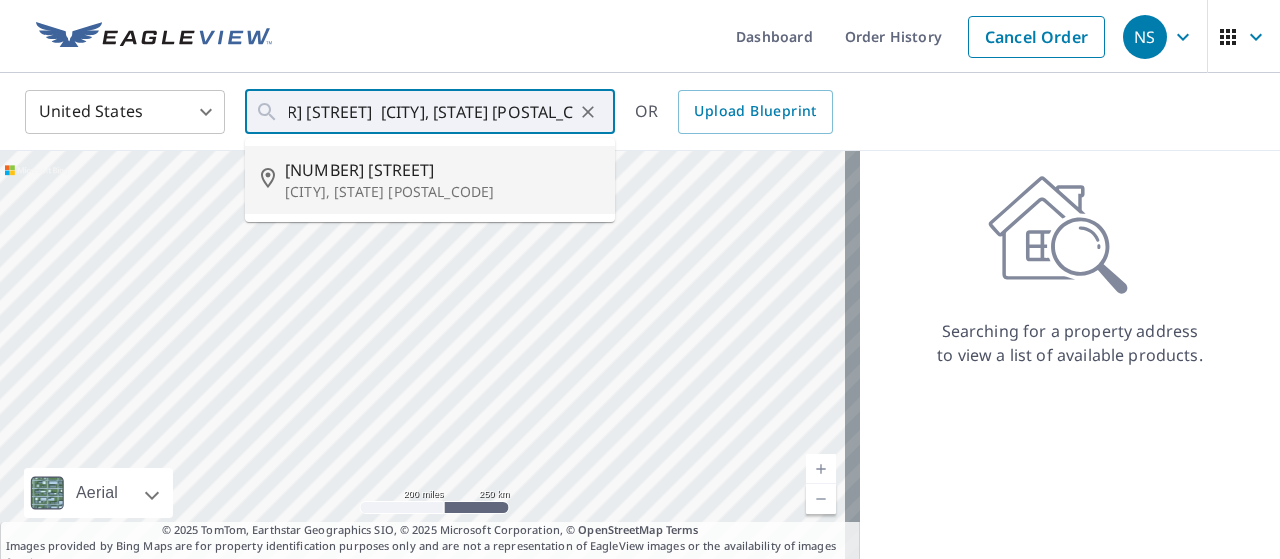 type on "[NUMBER] [STREET] [CITY], [STATE] [POSTAL_CODE]" 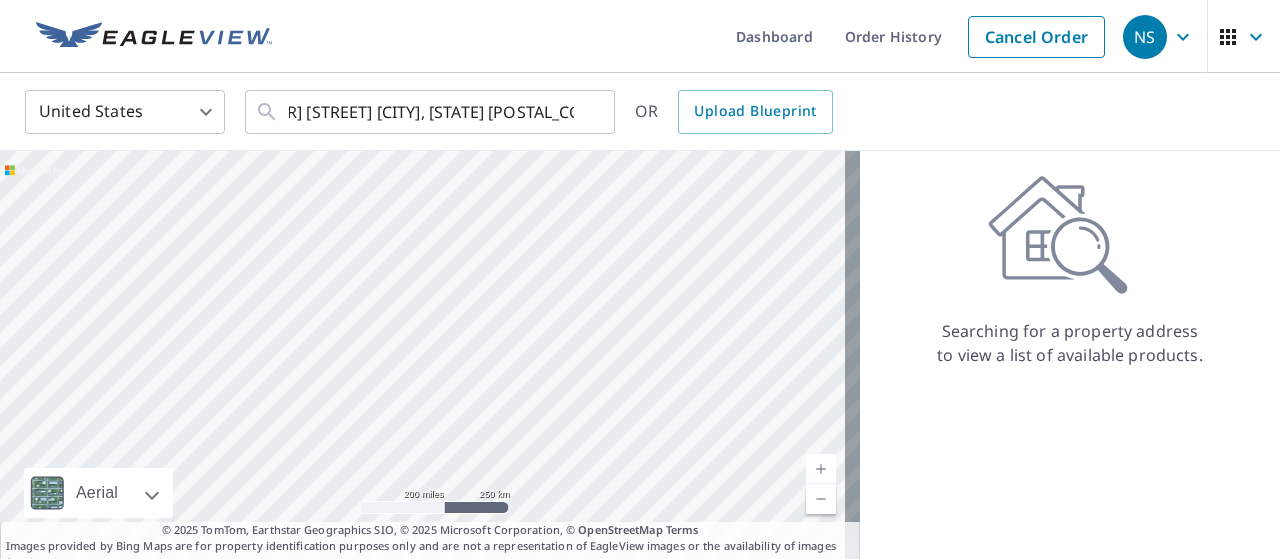 scroll, scrollTop: 0, scrollLeft: 0, axis: both 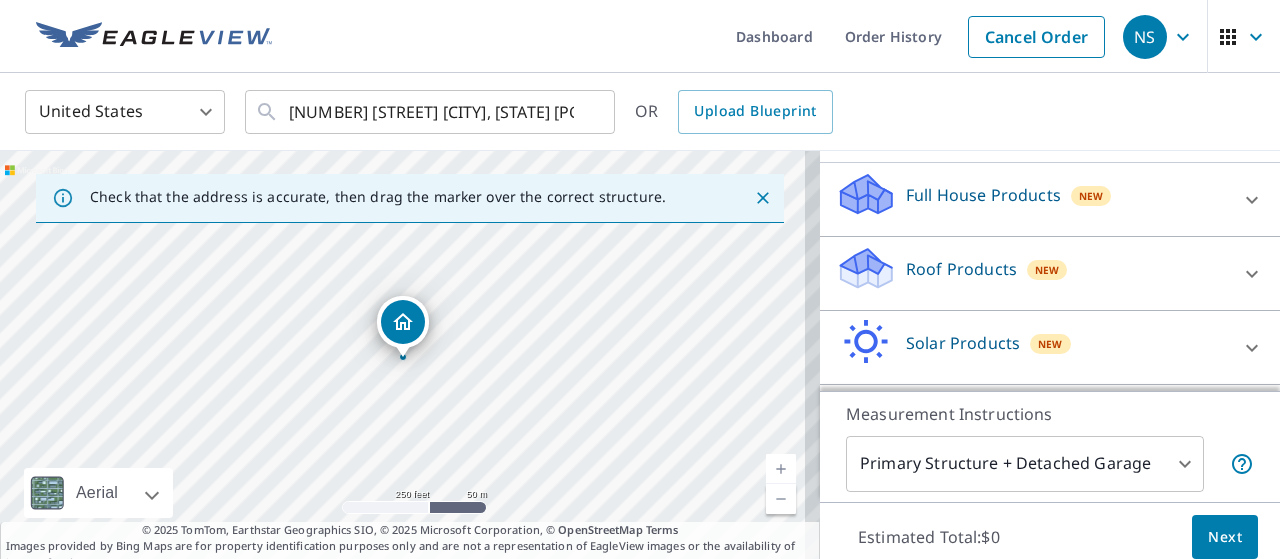 click on "Roof Products New" at bounding box center (1032, 273) 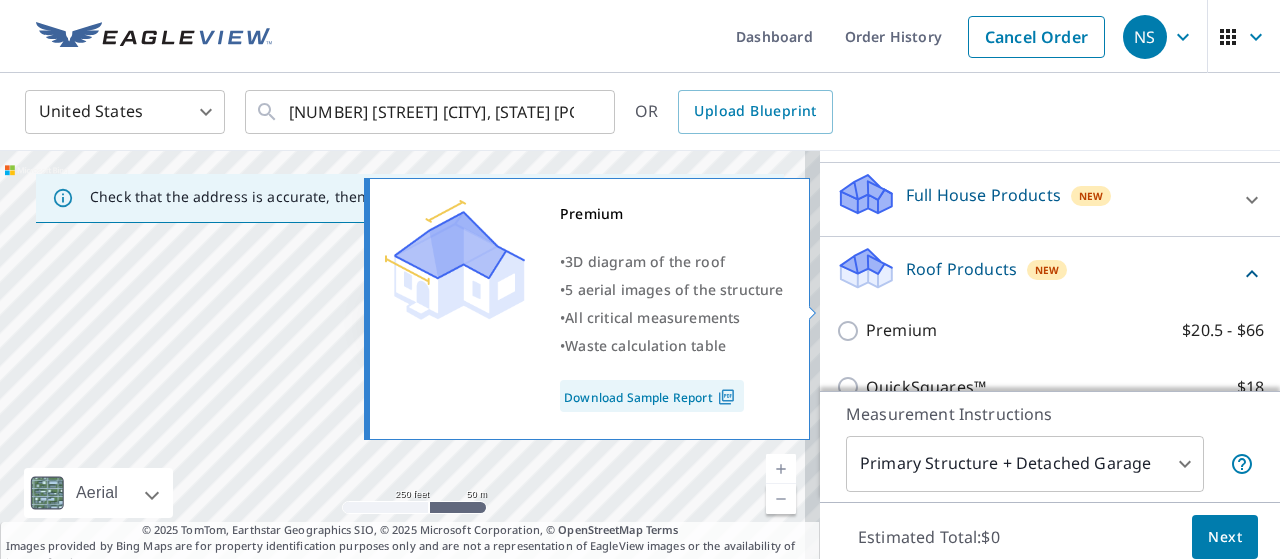 click on "Premium" at bounding box center [901, 330] 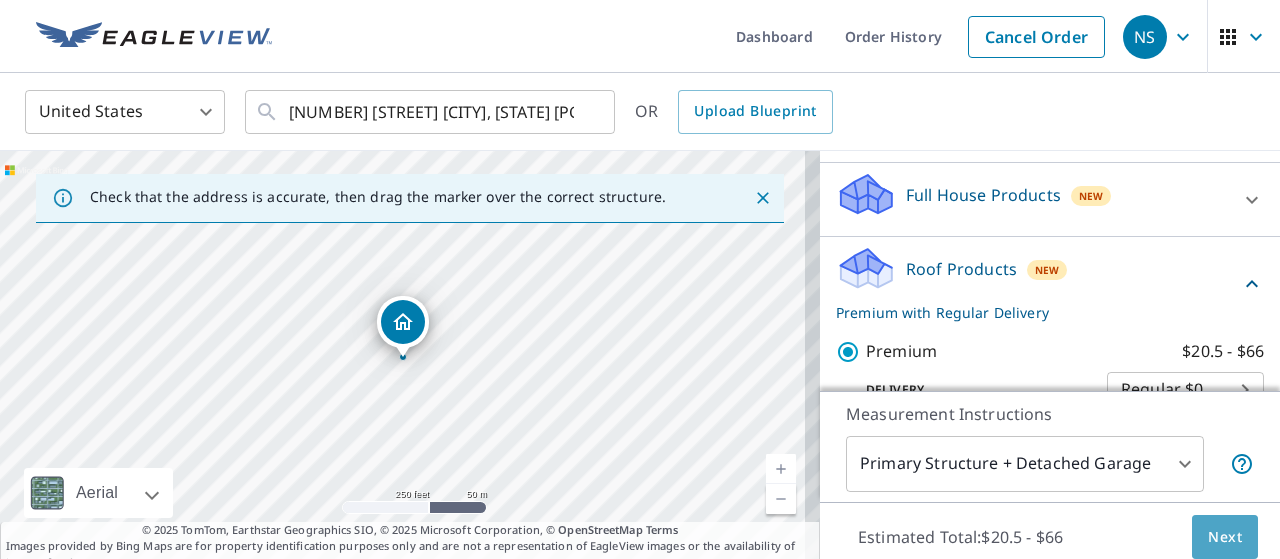 click on "Next" at bounding box center [1225, 537] 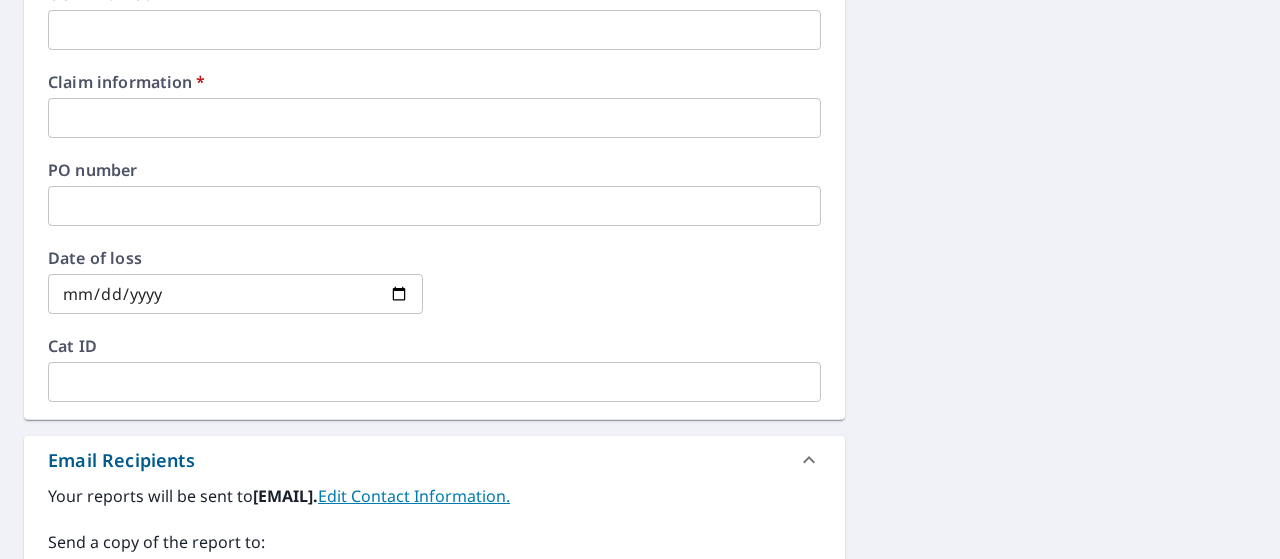scroll, scrollTop: 780, scrollLeft: 0, axis: vertical 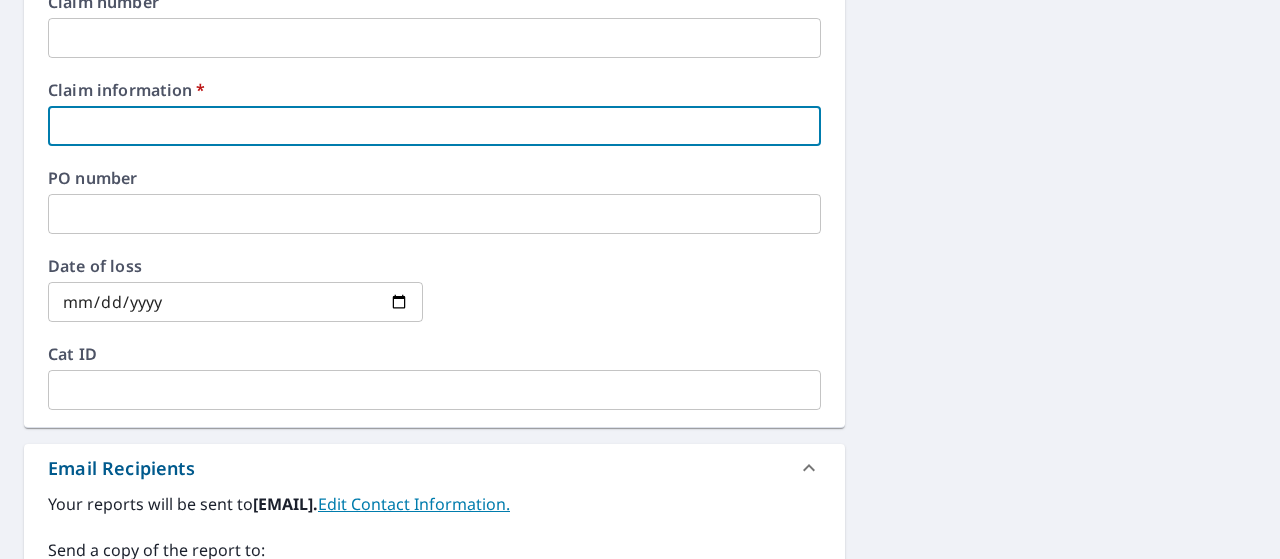 click at bounding box center (434, 126) 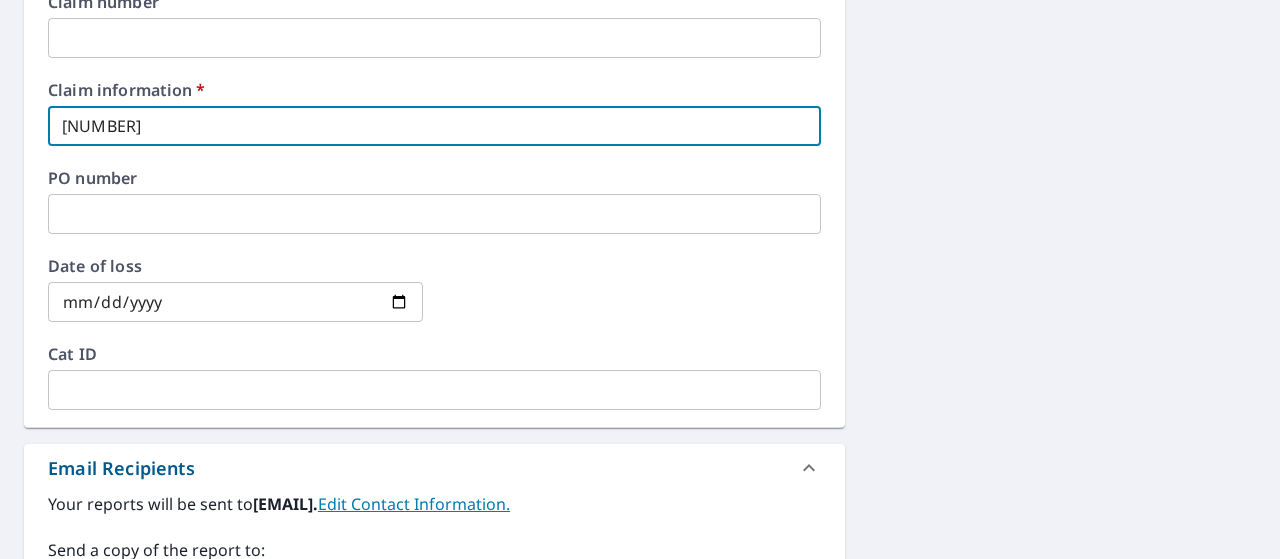 checkbox on "true" 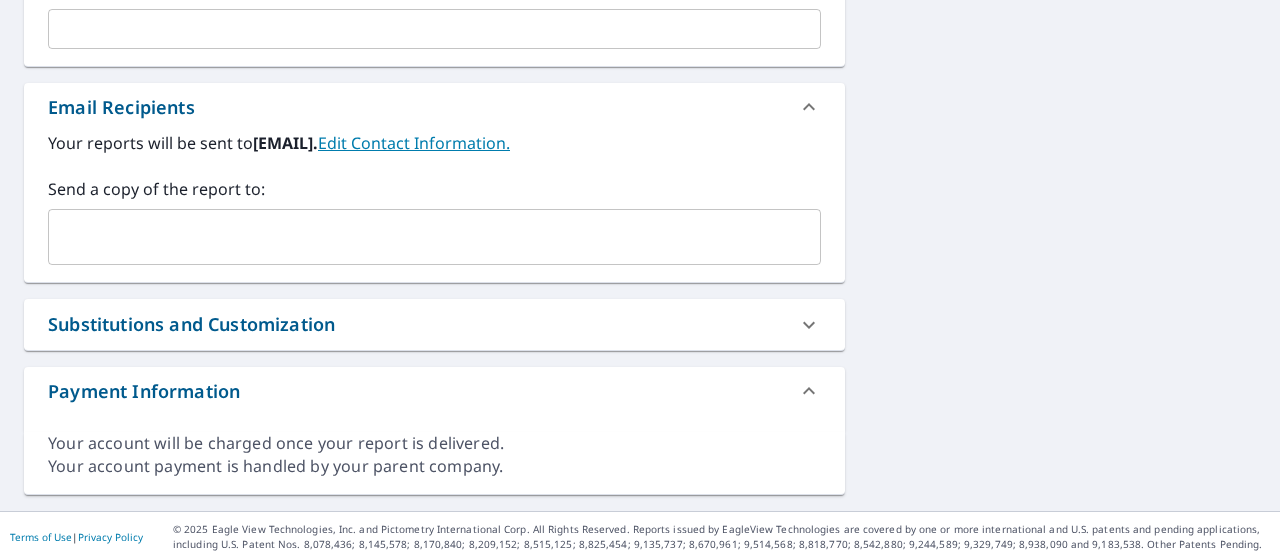 click on "​" at bounding box center (434, 237) 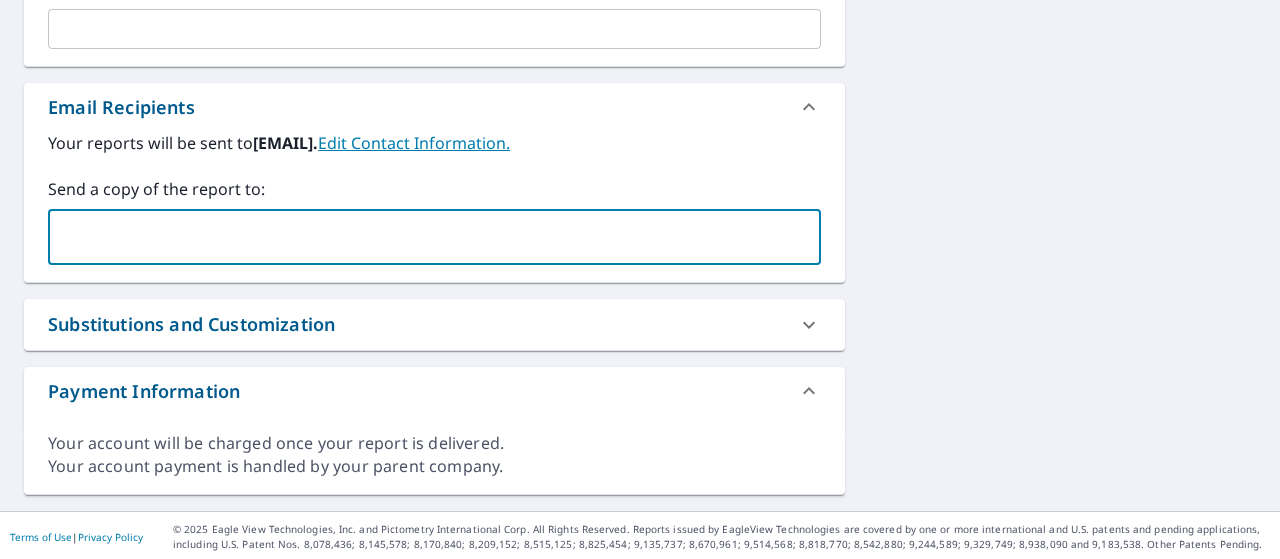 click at bounding box center (419, 237) 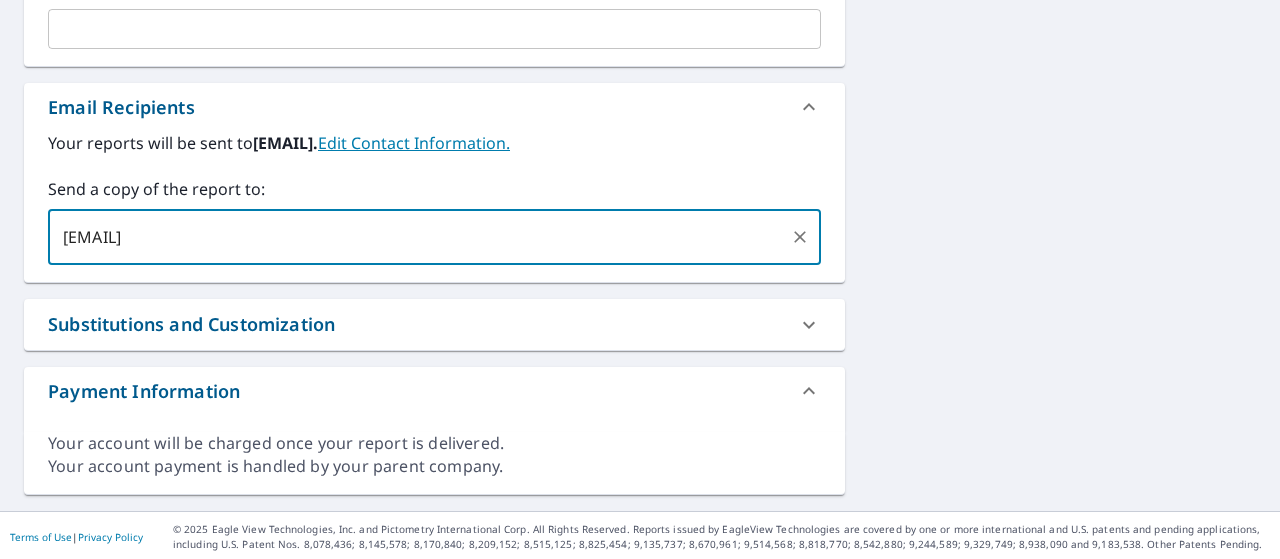 type 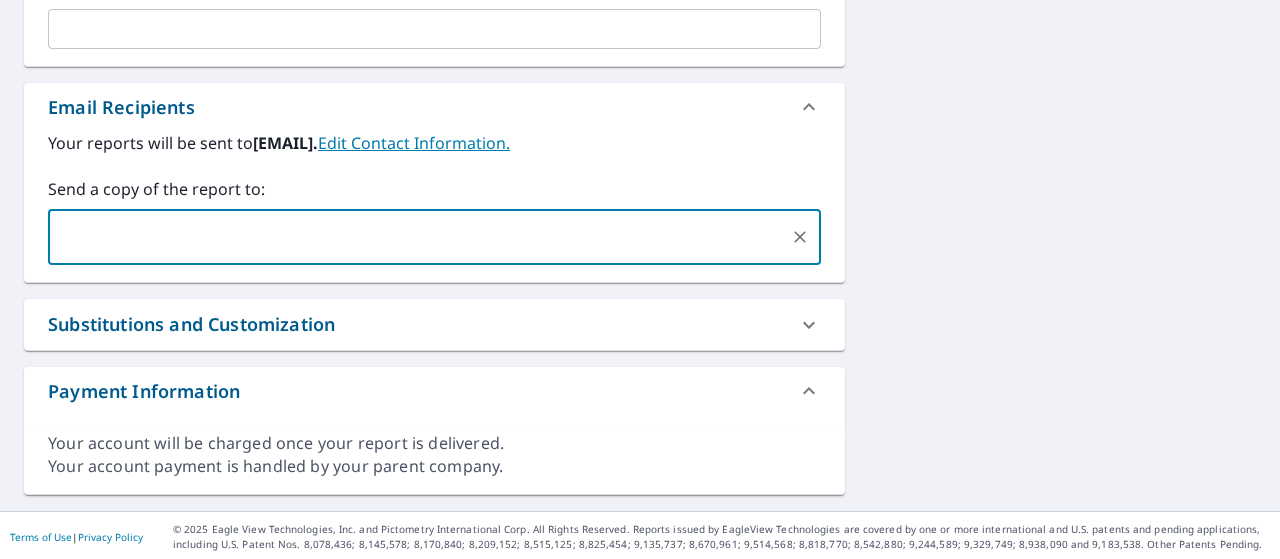 click on "[NUMBER] [STREET], [CITY], [STATE], [POSTAL_CODE] Aerial Road A standard road map Aerial A detailed look from above Labels Labels 250 feet 50 m © 2025 TomTom, © Vexcel Imaging, © 2025 Microsoft Corporation,  © OpenStreetMap Terms PROPERTY TYPE Residential BUILDING ID [NUMBER] [STREET], [CITY], [STATE], [POSTAL_CODE] Changes to structures in last 4 years ( renovations, additions, etc. ) Include Special Instructions x ​ Claim Information Claim number ​ Claim information   * [CLAIM_NUMBER] ​ PO number ​ Date of loss ​ Cat ID ​ Email Recipients Your reports will be sent to  [EMAIL].  Edit Contact Information. Send a copy of the report to: ​ Substitutions and Customization Roof measurement report substitutions If a Premium Report is unavailable send me an Extended Coverage 3D Report: Yes No Ask If an Extended Coverage 3D Report is unavailable send me an Extended Coverage 2D Report: Yes No Ask If a Residential/Multi-Family Report is unavailable send me a Commercial Report: Yes No Ask DXF RXF XML Premium $0" at bounding box center [640, -223] 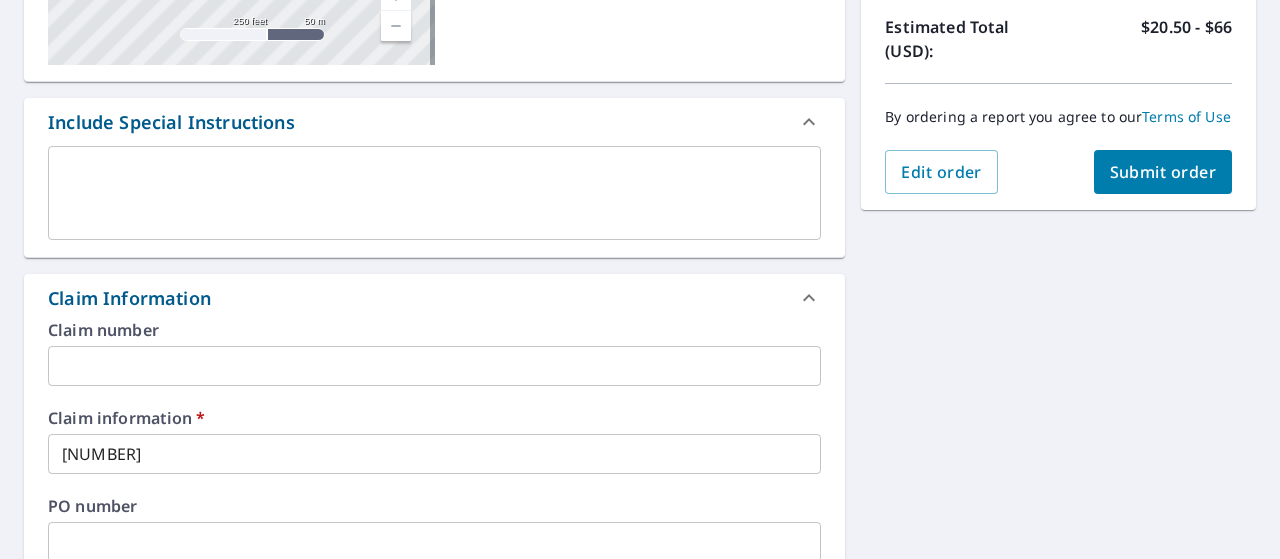 scroll, scrollTop: 433, scrollLeft: 0, axis: vertical 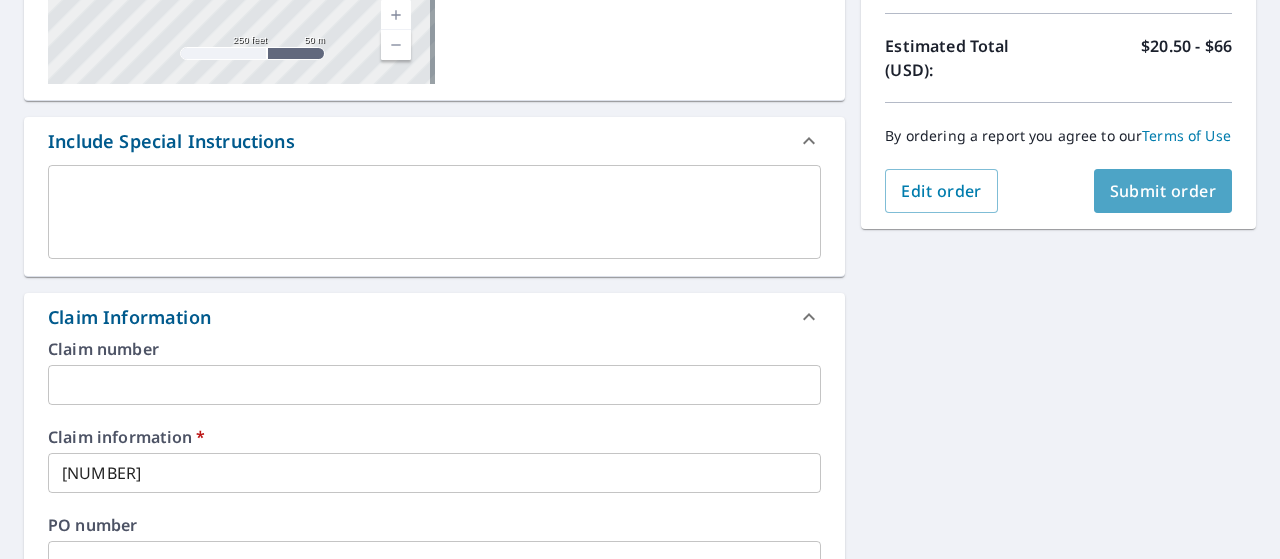 click on "Submit order" at bounding box center (1163, 191) 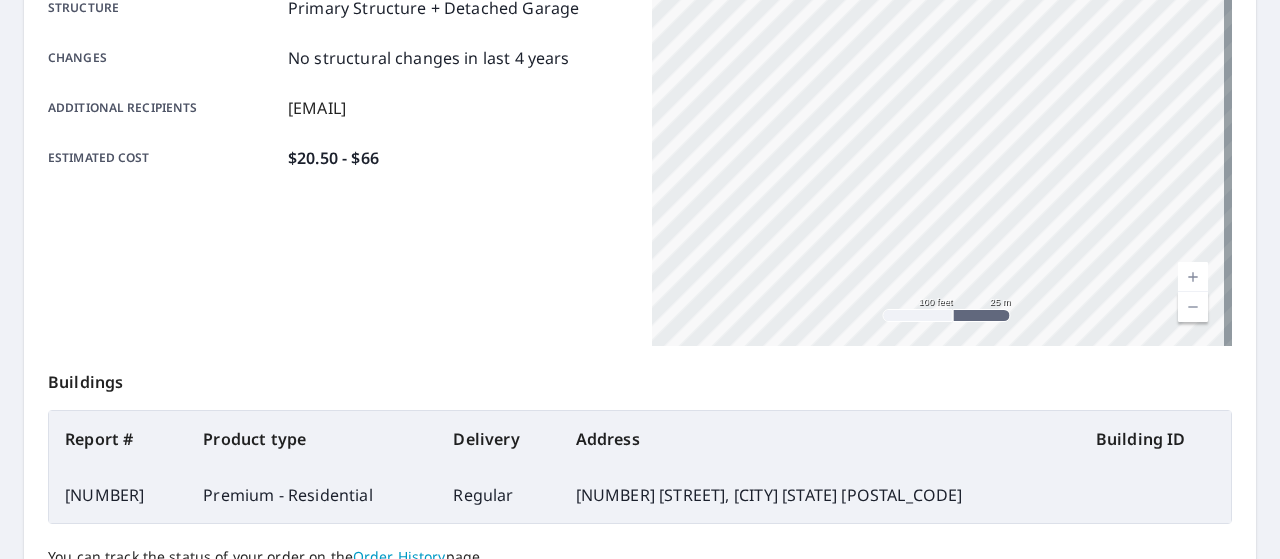 scroll, scrollTop: 0, scrollLeft: 0, axis: both 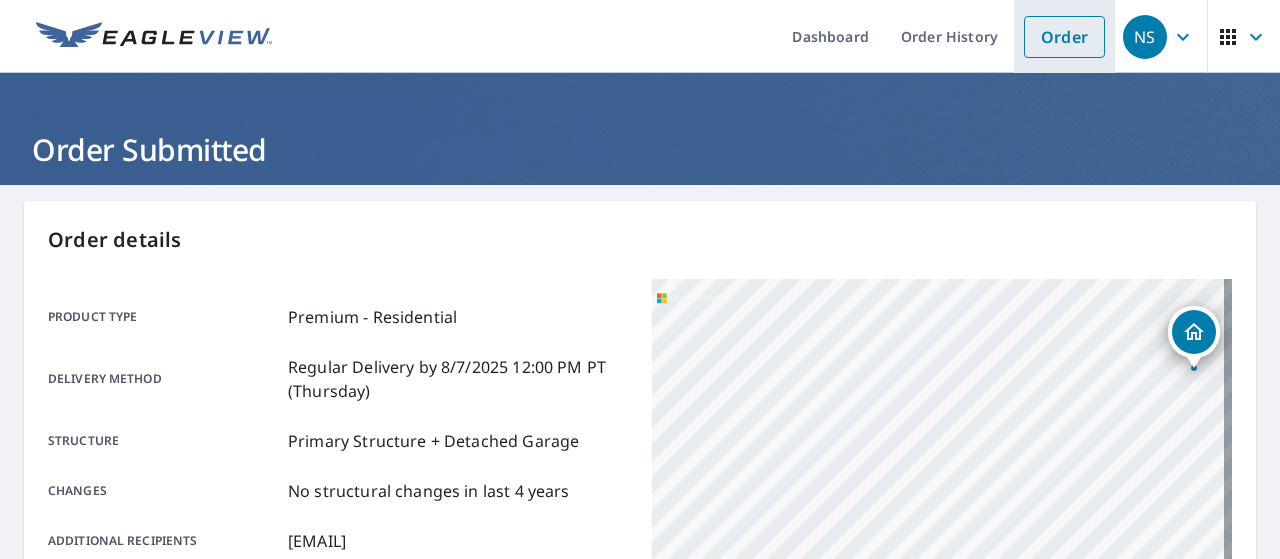 click on "Order" at bounding box center [1064, 37] 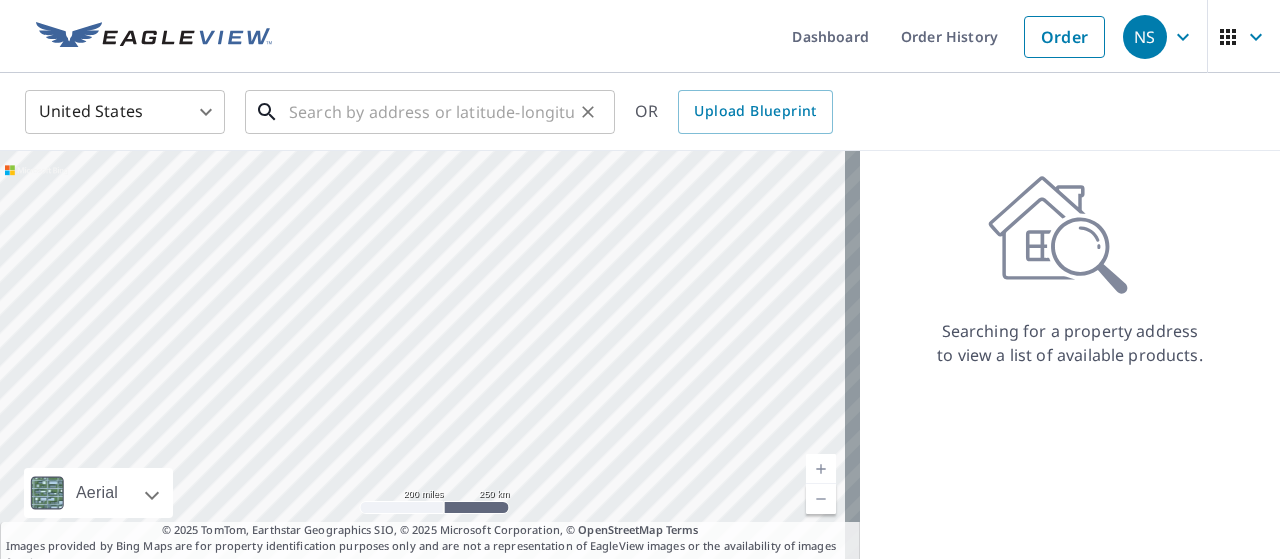 click at bounding box center [431, 112] 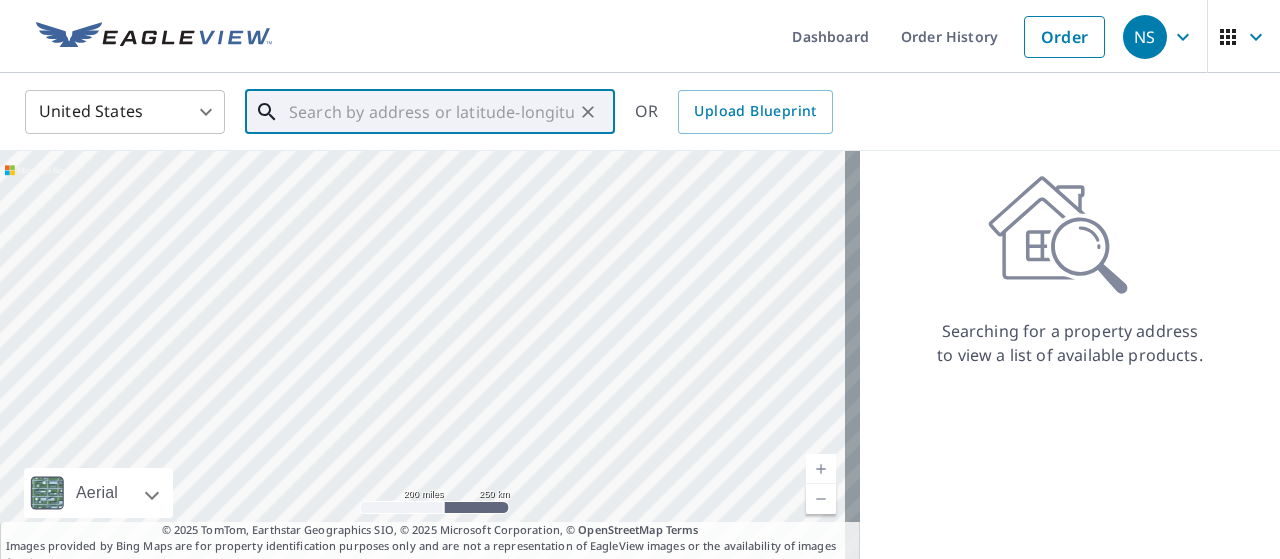paste on "[NUMBER] [STREET]  [CITY], [STATE] [POSTAL_CODE]" 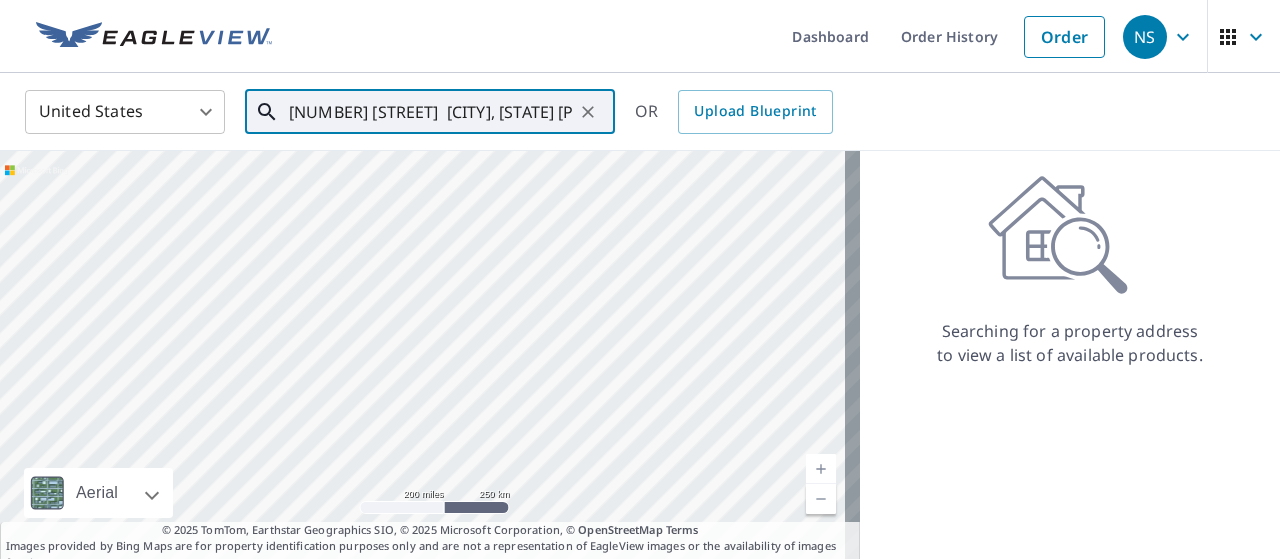 scroll, scrollTop: 0, scrollLeft: 18, axis: horizontal 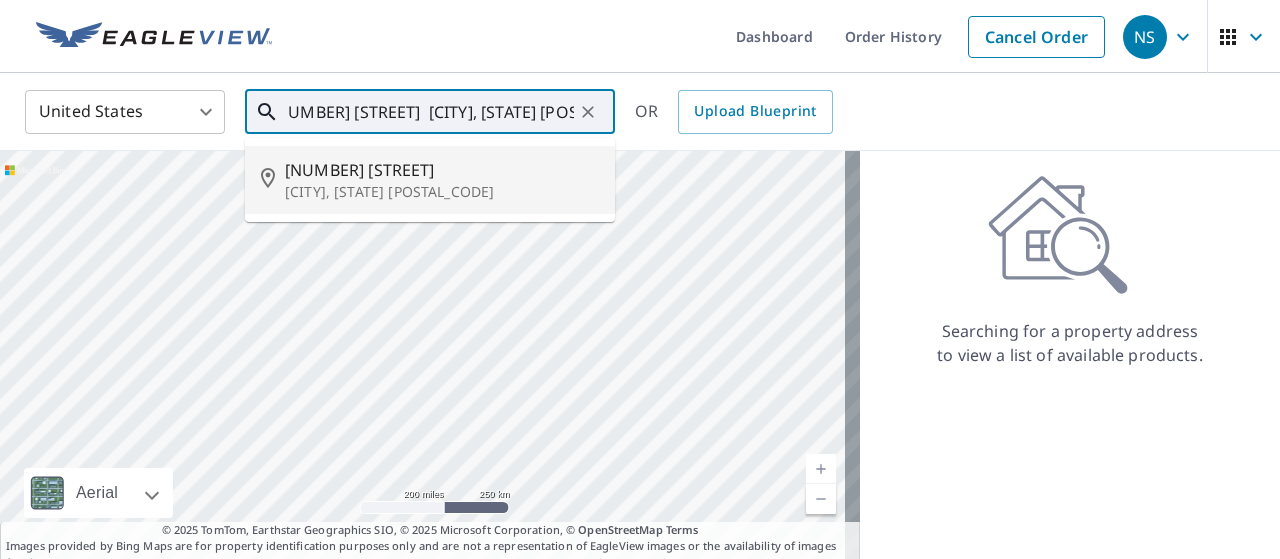 click on "[CITY], [STATE] [POSTAL_CODE]" at bounding box center [442, 192] 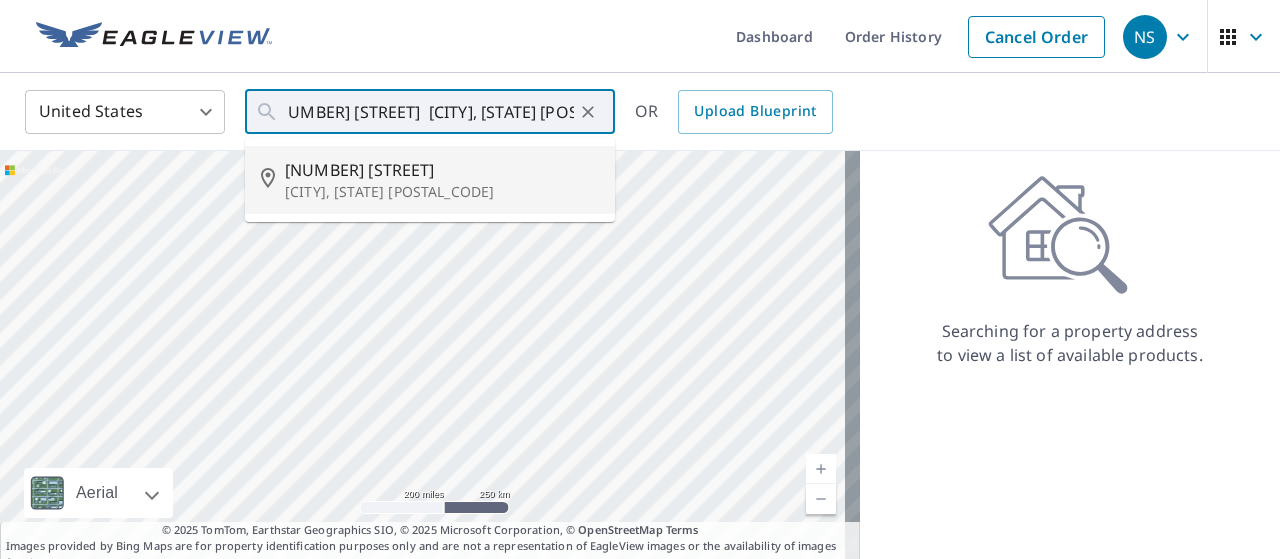 type on "[NUMBER] [STREET] [CITY], [STATE] [POSTAL_CODE]" 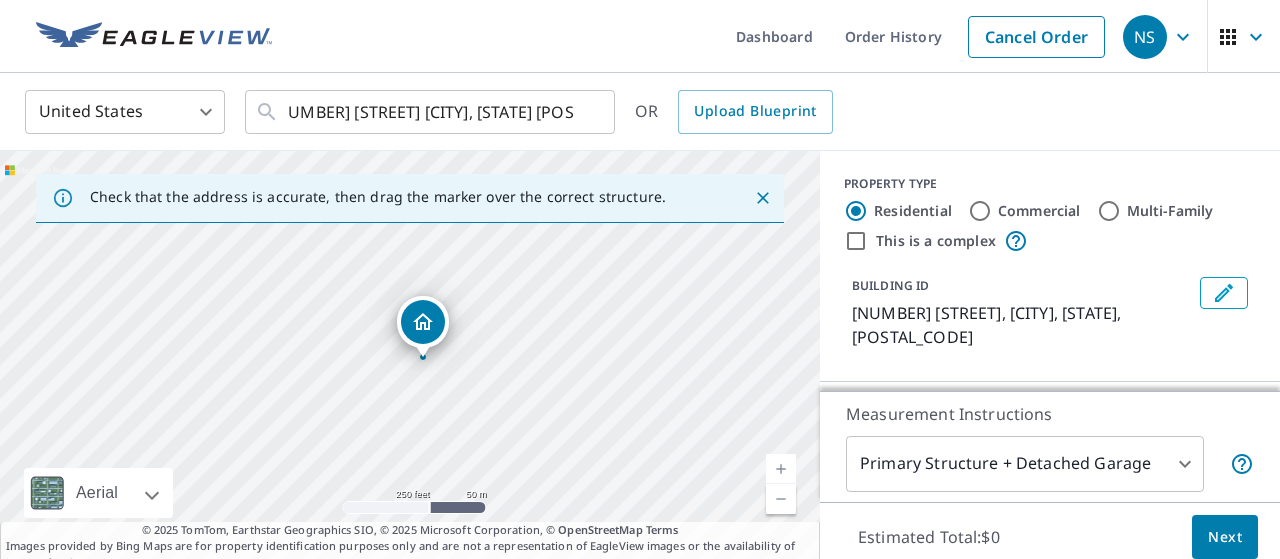 scroll, scrollTop: 0, scrollLeft: 0, axis: both 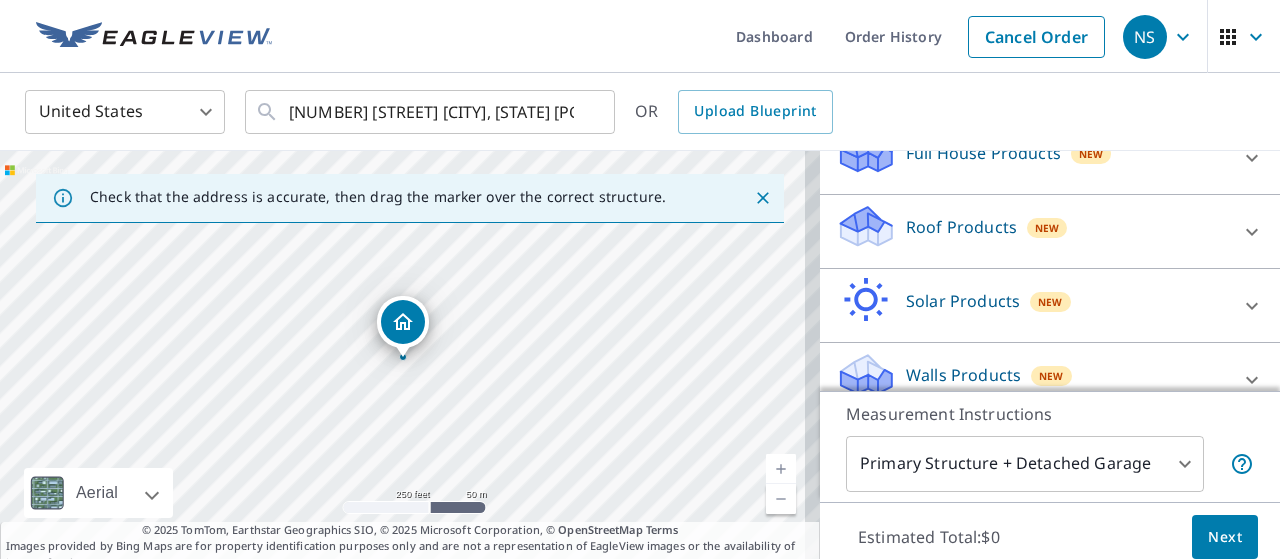 click on "Roof Products New" at bounding box center [1032, 231] 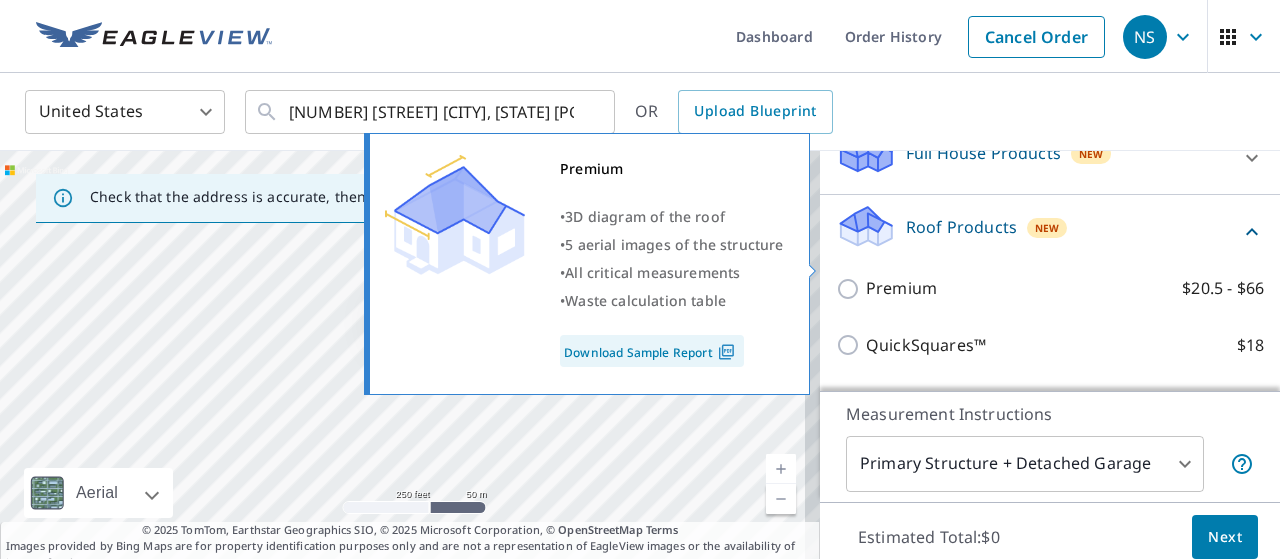 click on "Premium" at bounding box center (901, 288) 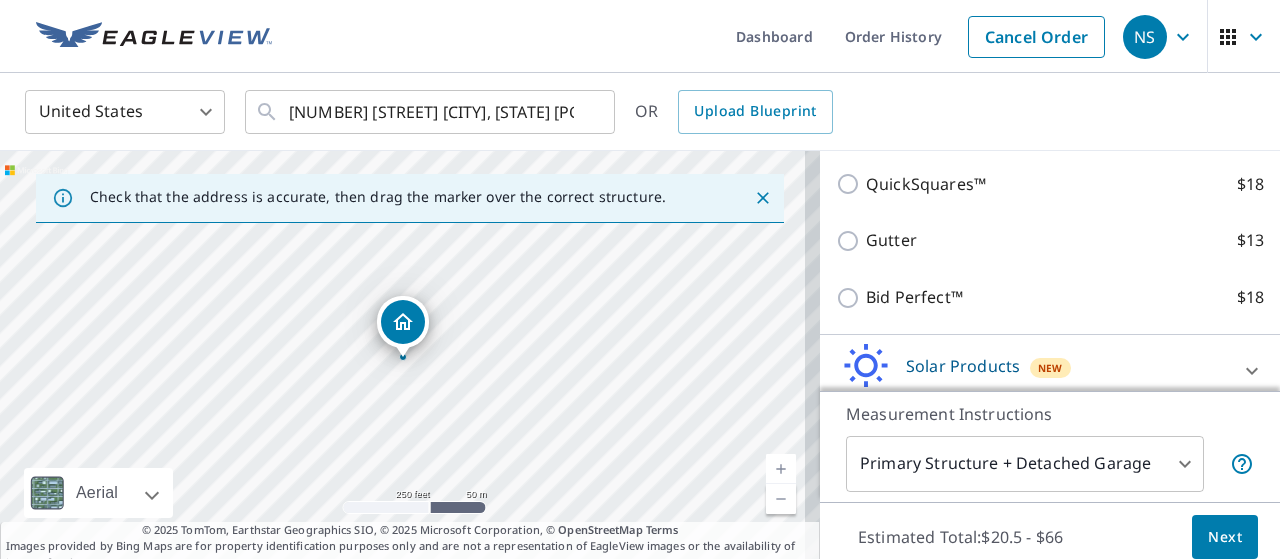 scroll, scrollTop: 554, scrollLeft: 0, axis: vertical 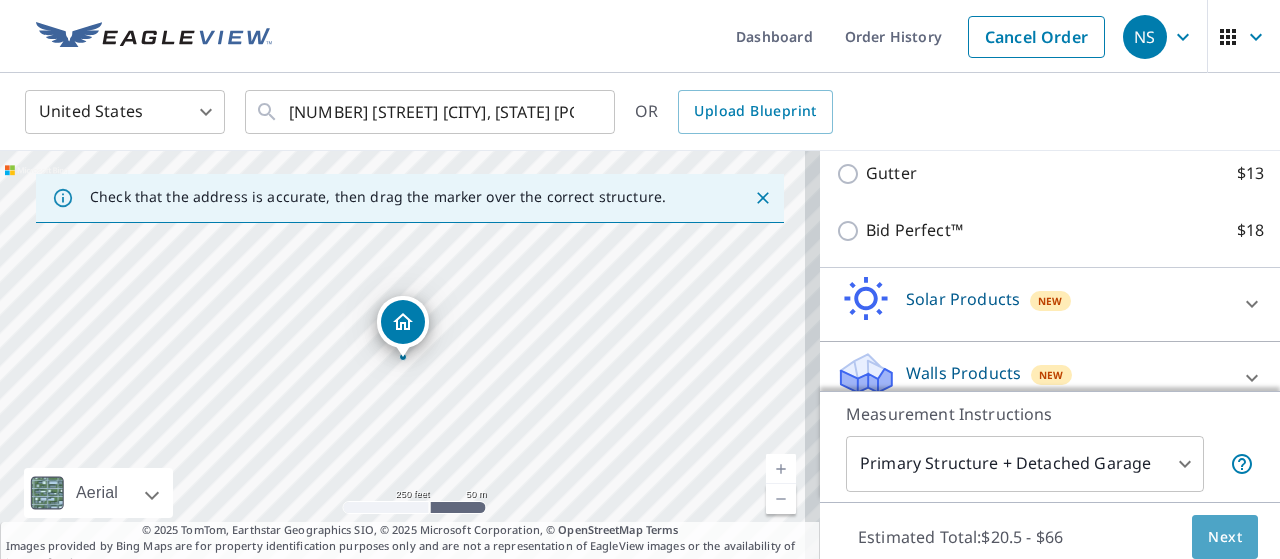 click on "Next" at bounding box center [1225, 537] 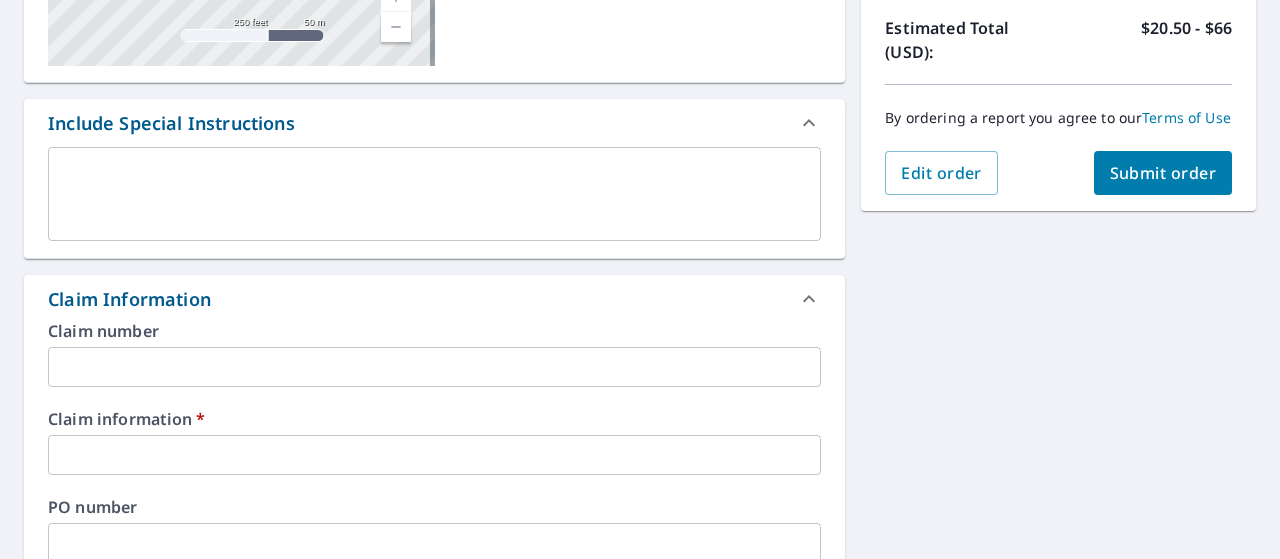 scroll, scrollTop: 452, scrollLeft: 0, axis: vertical 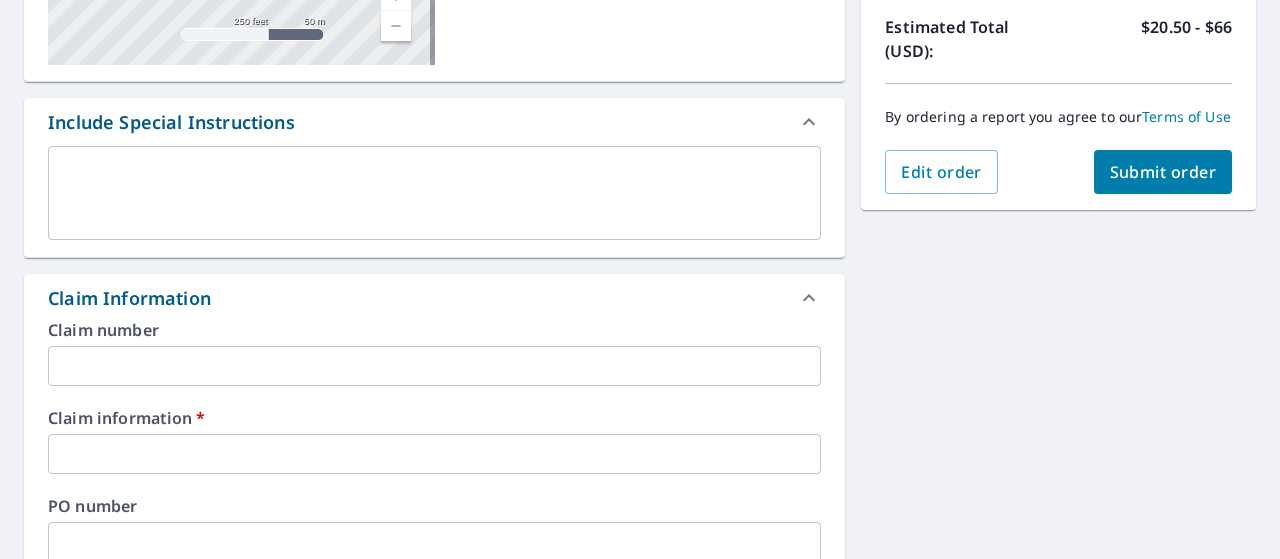 click at bounding box center [434, 454] 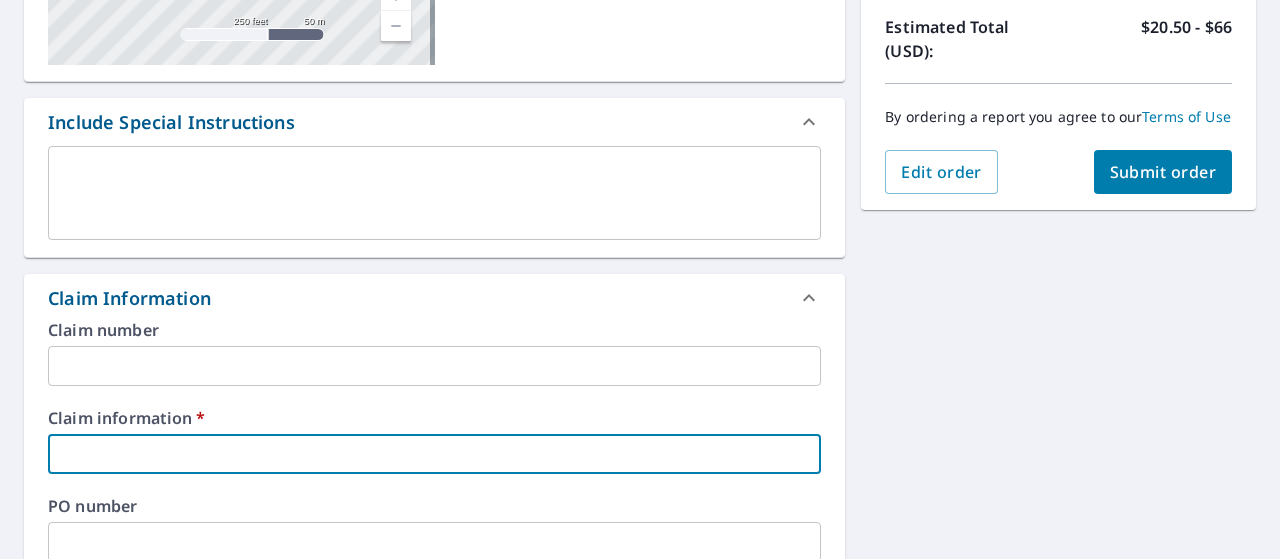 type on "[NUMBER]" 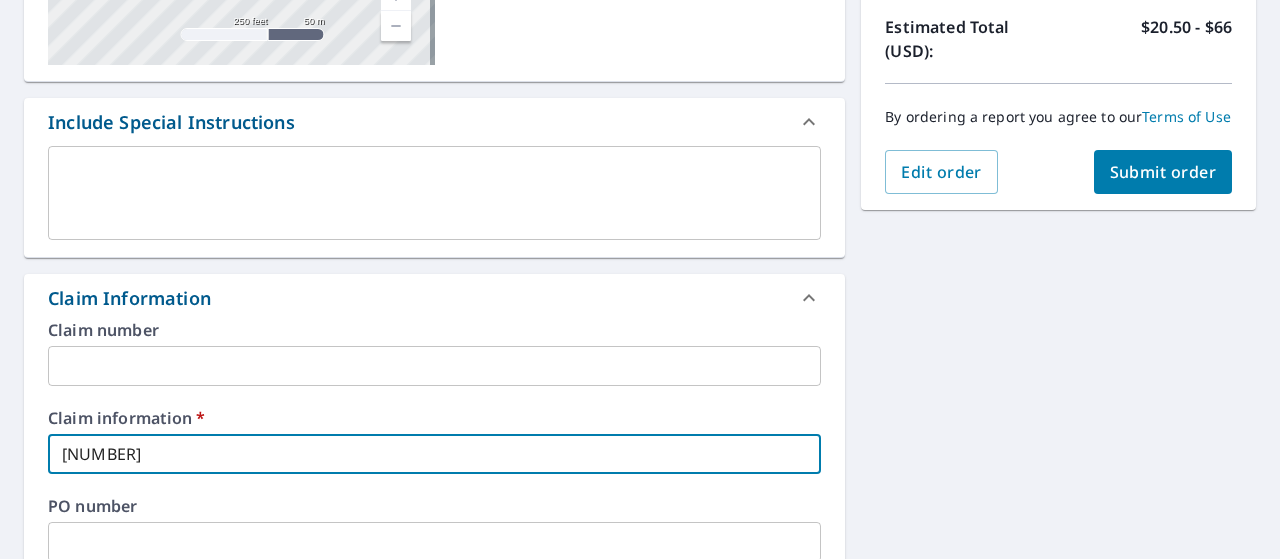 checkbox on "true" 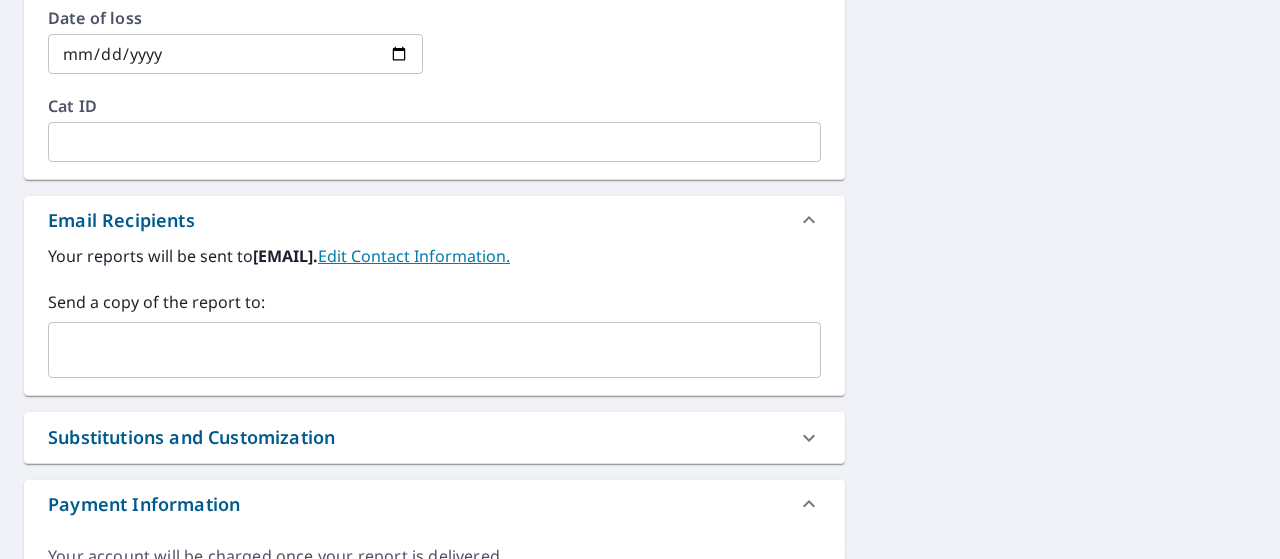 scroll, scrollTop: 1042, scrollLeft: 0, axis: vertical 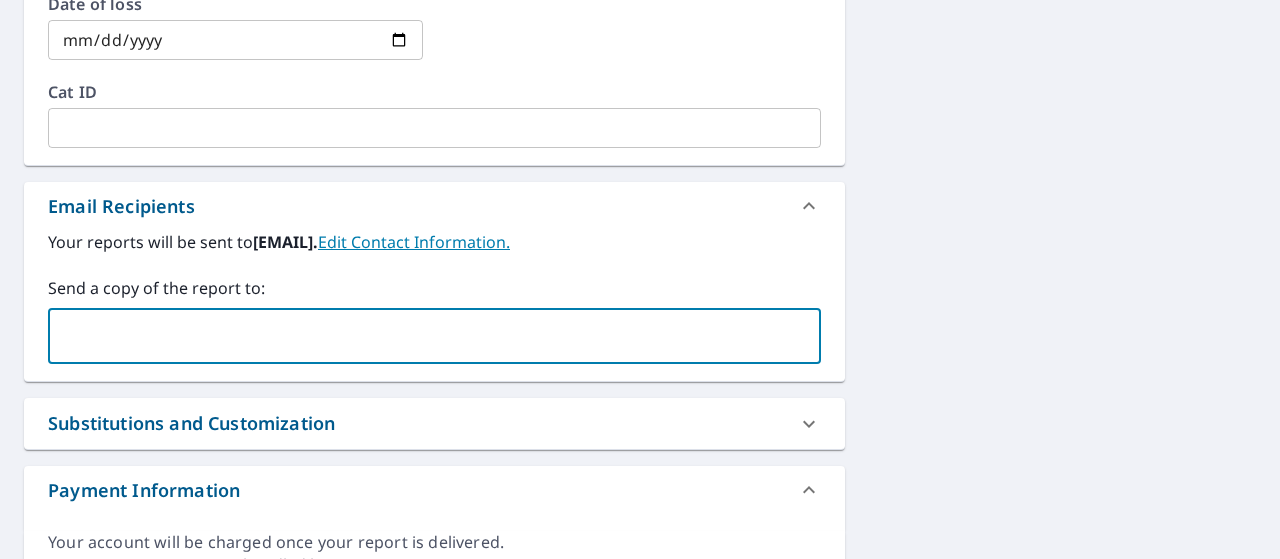 click at bounding box center [419, 336] 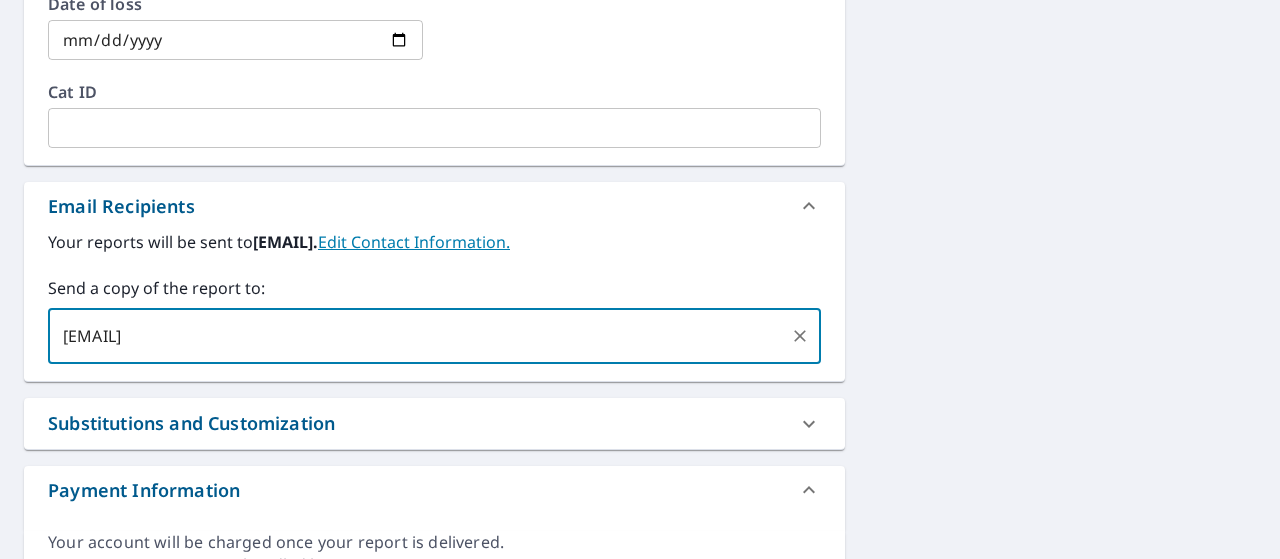 type 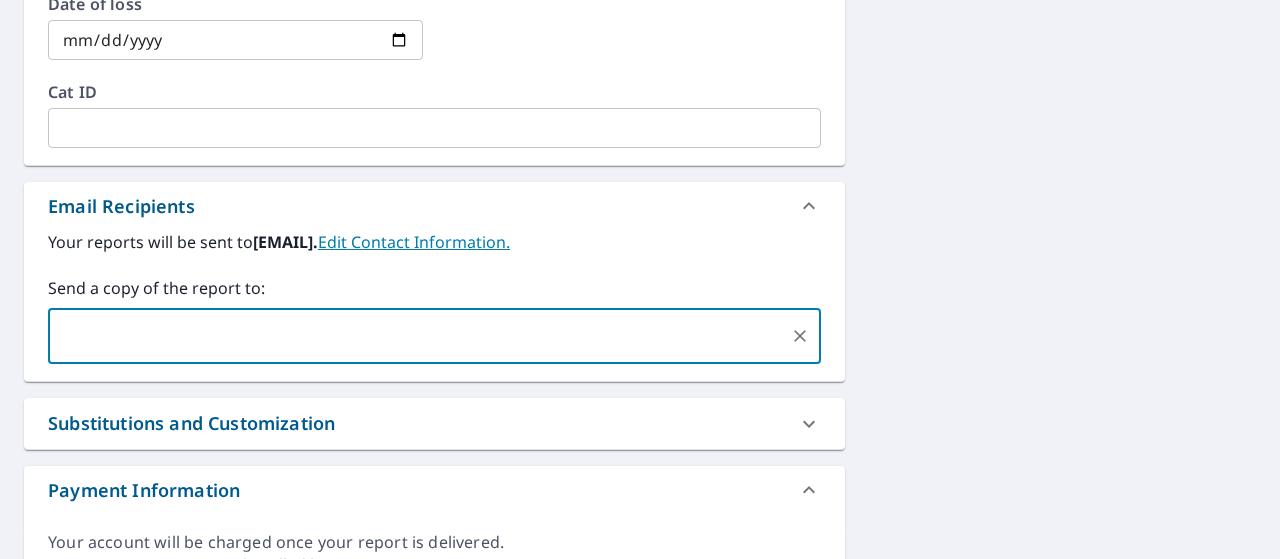 click on "[NUMBER] [STREET] [CITY], [STATE] [POSTAL_CODE] Aerial Road A standard road map Aerial A detailed look from above Labels Labels 250 feet 50 m © 2025 TomTom, © Vexcel Imaging, © 2025 Microsoft Corporation,  © OpenStreetMap Terms PROPERTY TYPE Residential BUILDING ID [NUMBER] [STREET], [CITY], [STATE], [POSTAL_CODE] Changes to structures in last 4 years ( renovations, additions, etc. ) Include Special Instructions x ​ Claim Information Claim number ​ Claim information   * [CLAIM_NUMBER] ​ PO number ​ Date of loss ​ Cat ID ​ Email Recipients Your reports will be sent to  [EMAIL].  Edit Contact Information. Send a copy of the report to: ​ Substitutions and Customization Roof measurement report substitutions If a Premium Report is unavailable send me an Extended Coverage 3D Report: Yes No Ask If an Extended Coverage 3D Report is unavailable send me an Extended Coverage 2D Report: Yes No Ask If a Residential/Multi-Family Report is unavailable send me a Commercial Report: Yes No Ask Additional Report Formats DXF $0" at bounding box center (640, -124) 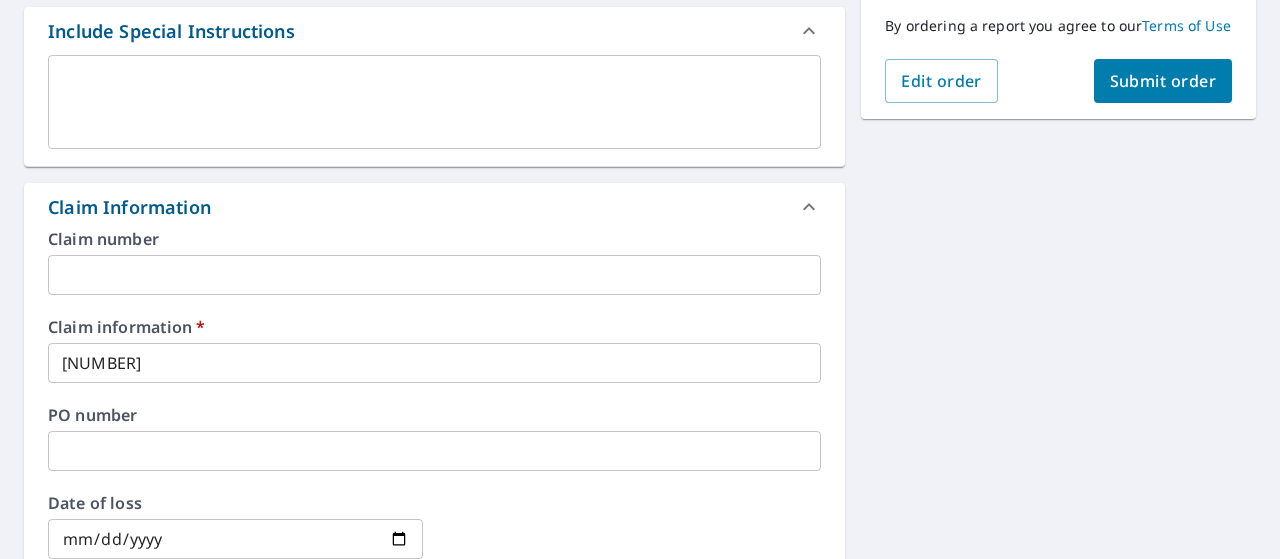 scroll, scrollTop: 418, scrollLeft: 0, axis: vertical 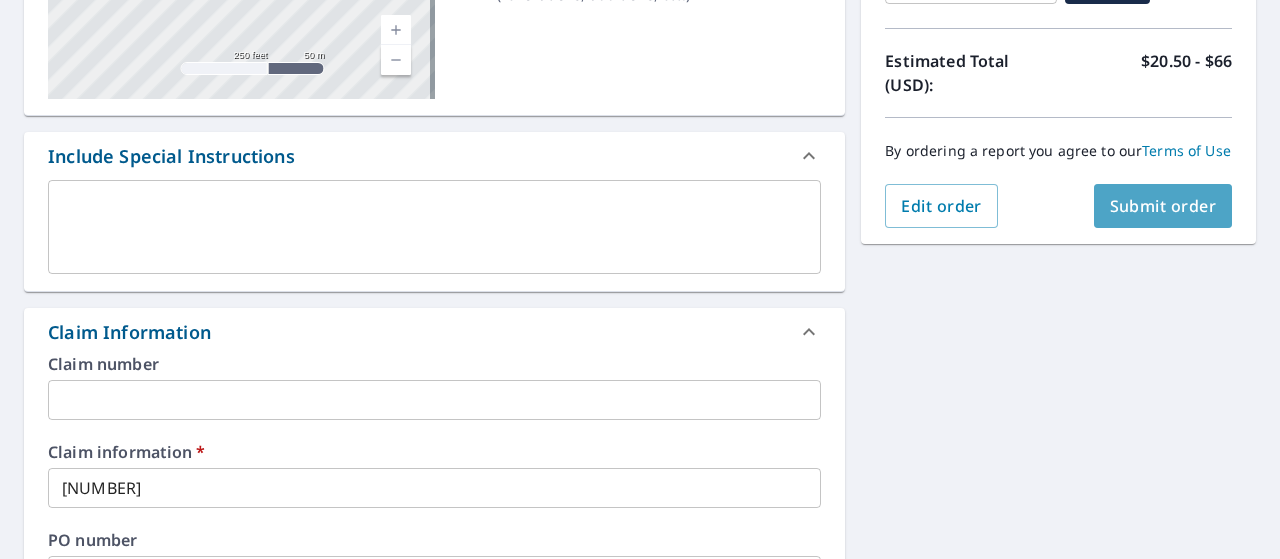 click on "Submit order" at bounding box center (1163, 206) 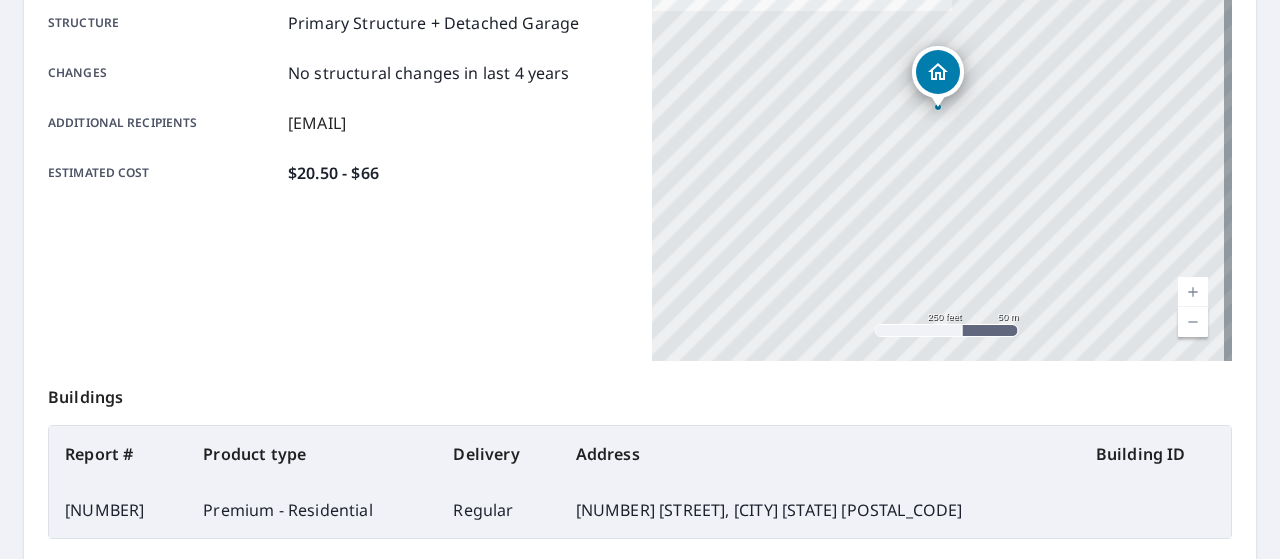 scroll, scrollTop: 0, scrollLeft: 0, axis: both 